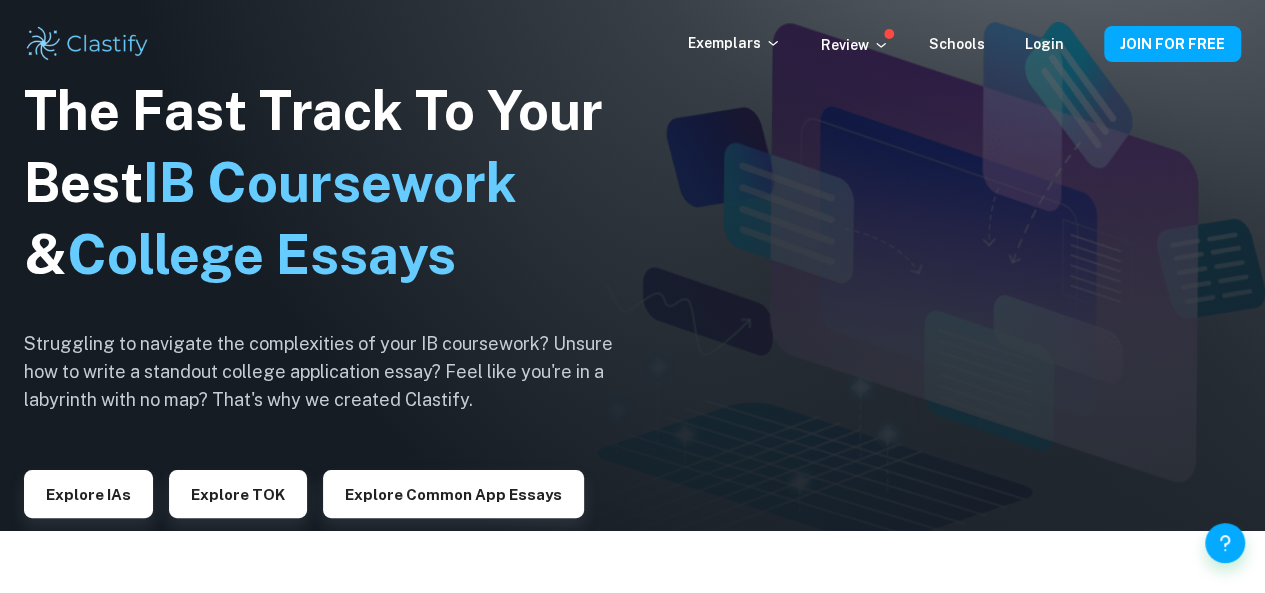 scroll, scrollTop: 0, scrollLeft: 0, axis: both 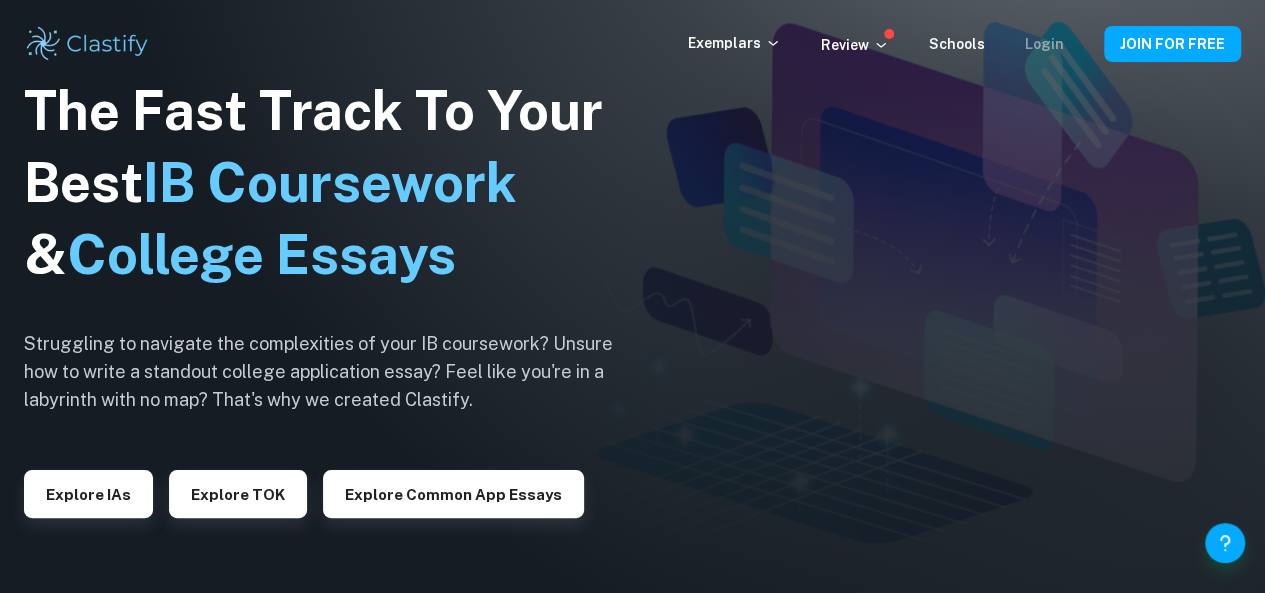 click on "Login" at bounding box center (1044, 44) 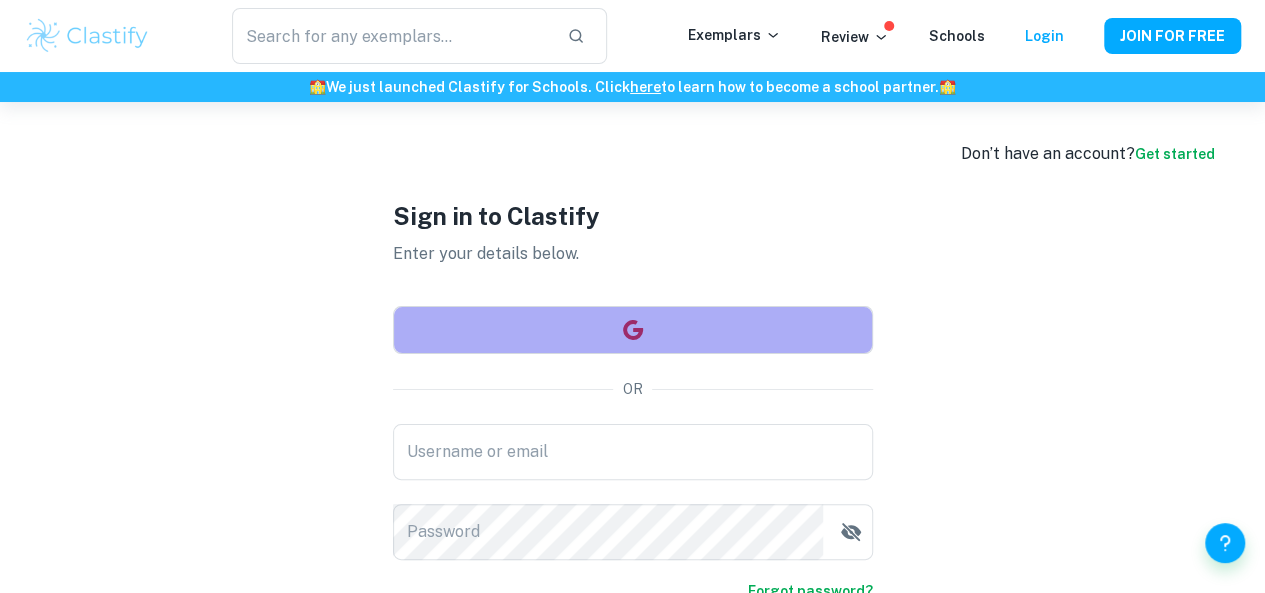 click at bounding box center [633, 330] 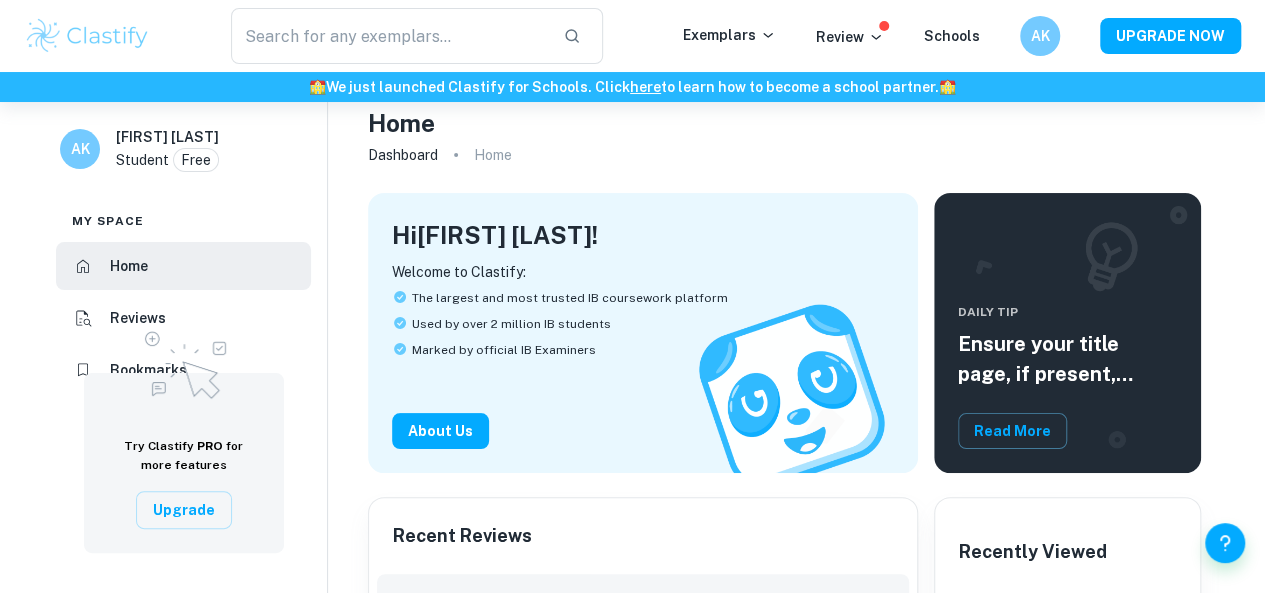 scroll, scrollTop: 0, scrollLeft: 0, axis: both 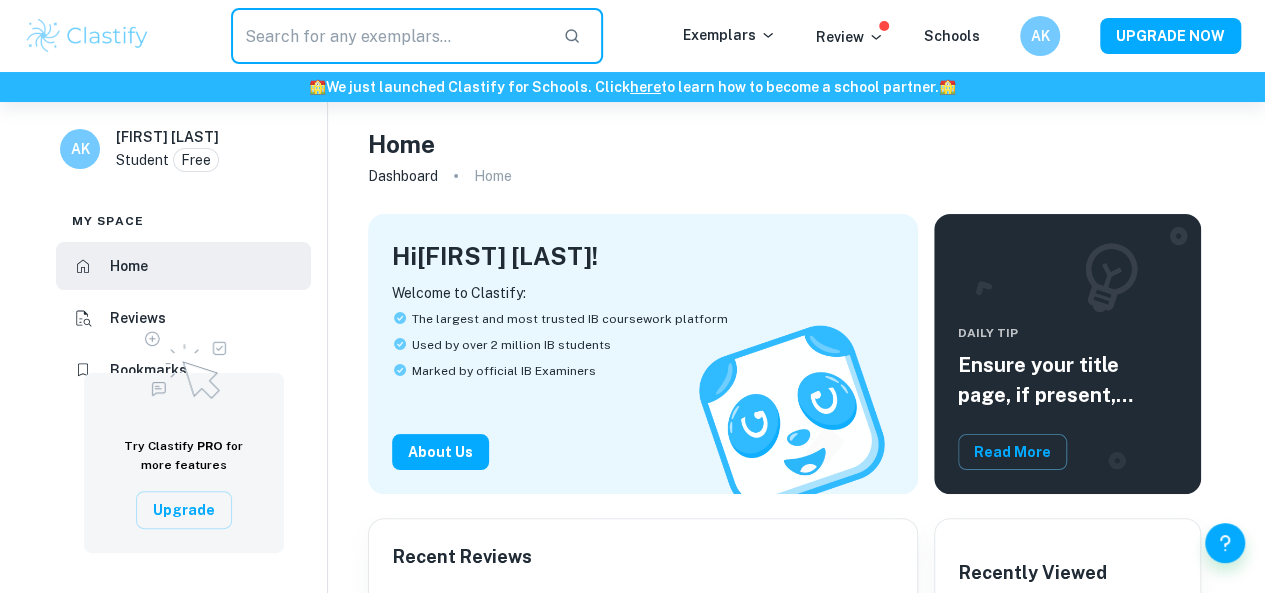 click at bounding box center [389, 36] 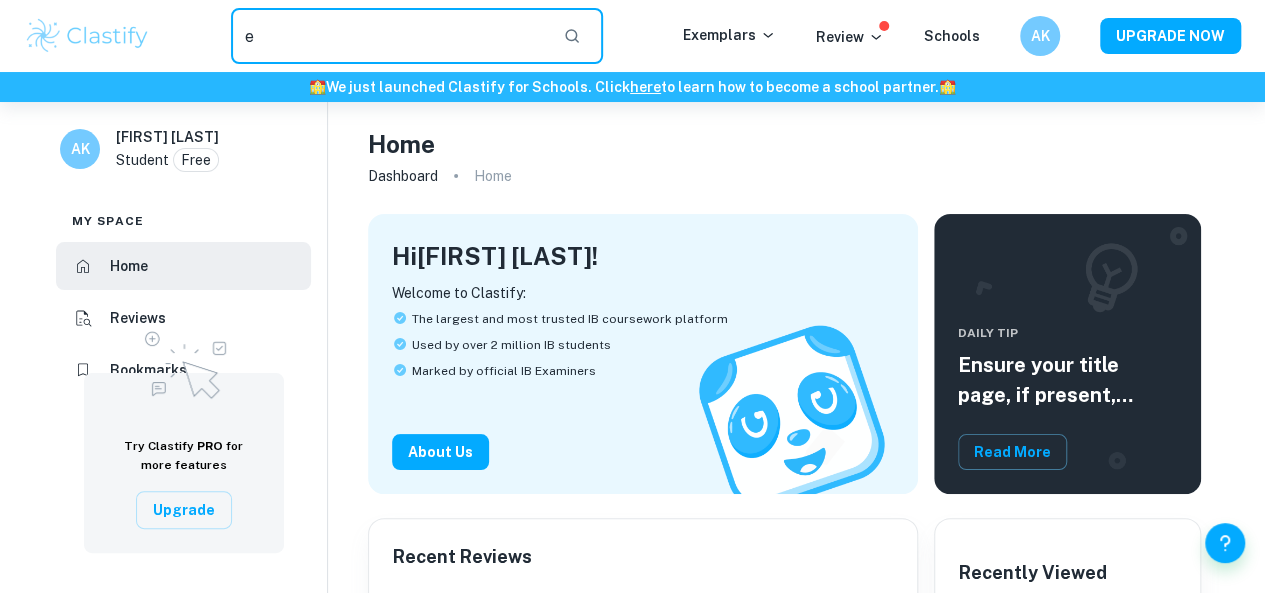 type on "e" 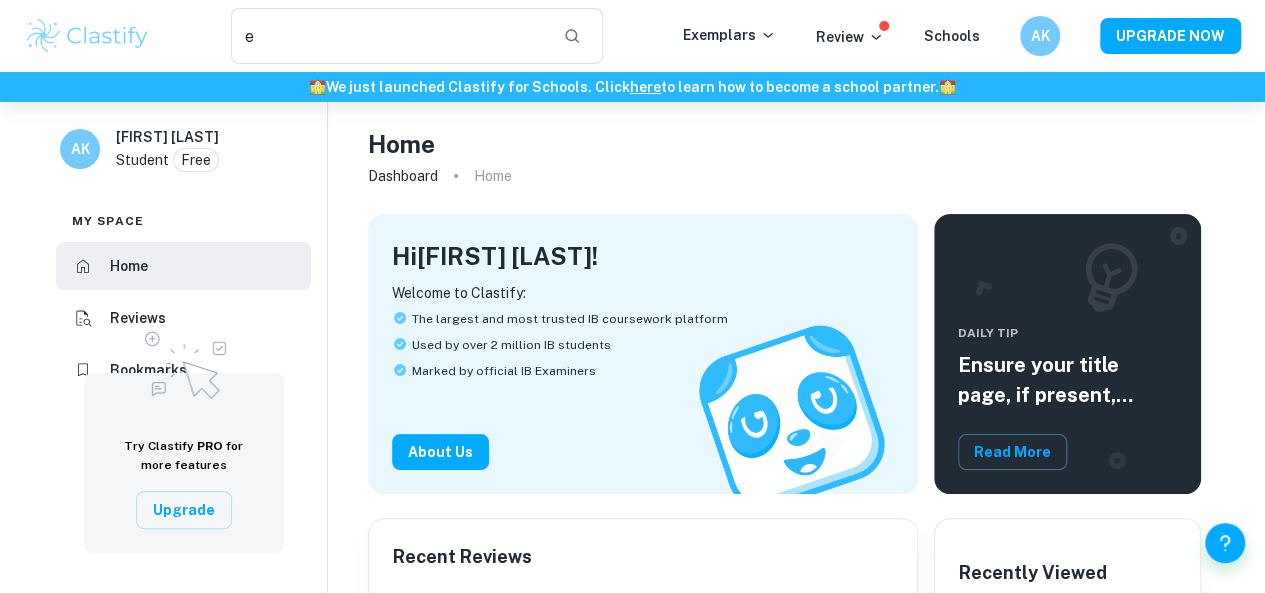 click at bounding box center [87, 36] 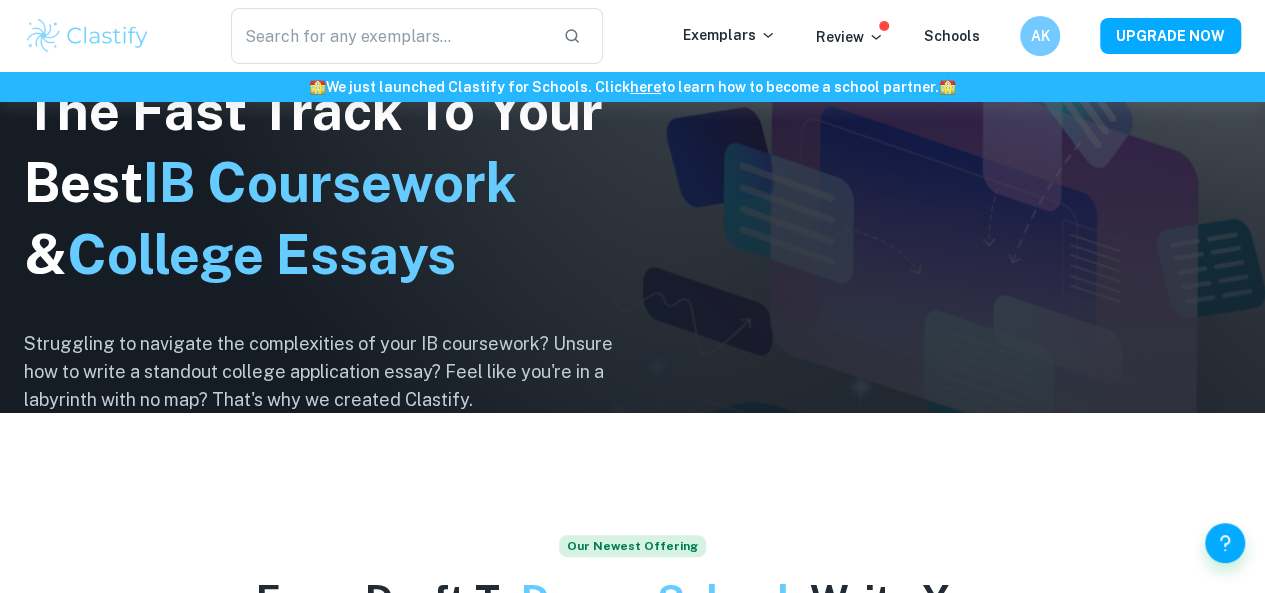 scroll, scrollTop: 162, scrollLeft: 0, axis: vertical 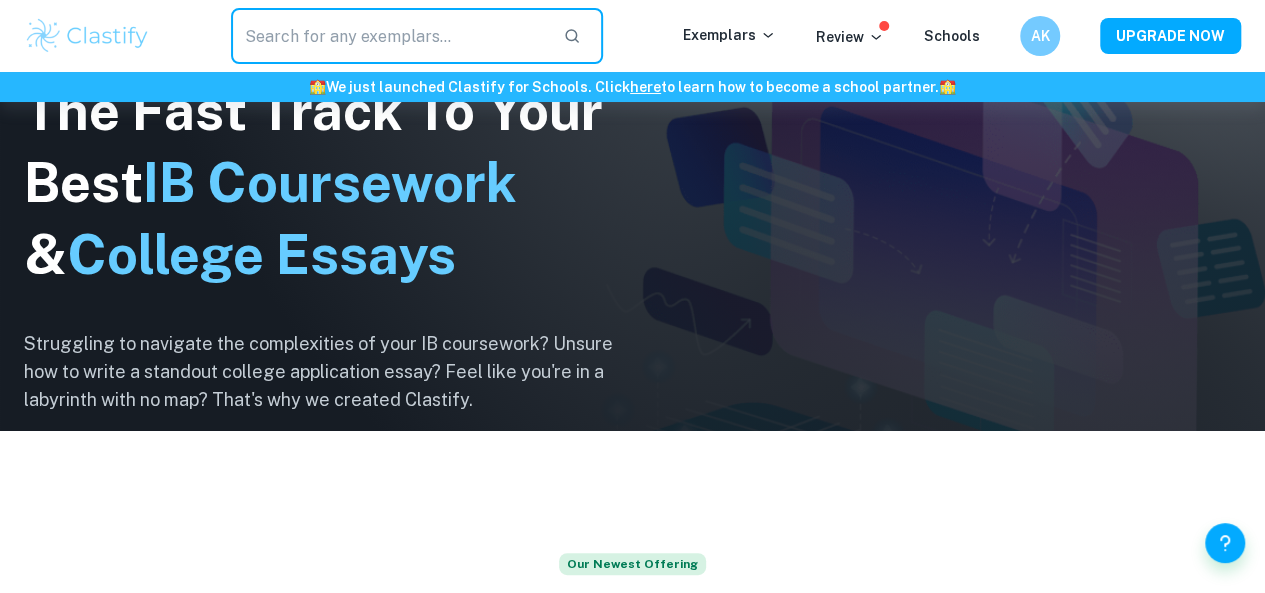 click at bounding box center [389, 36] 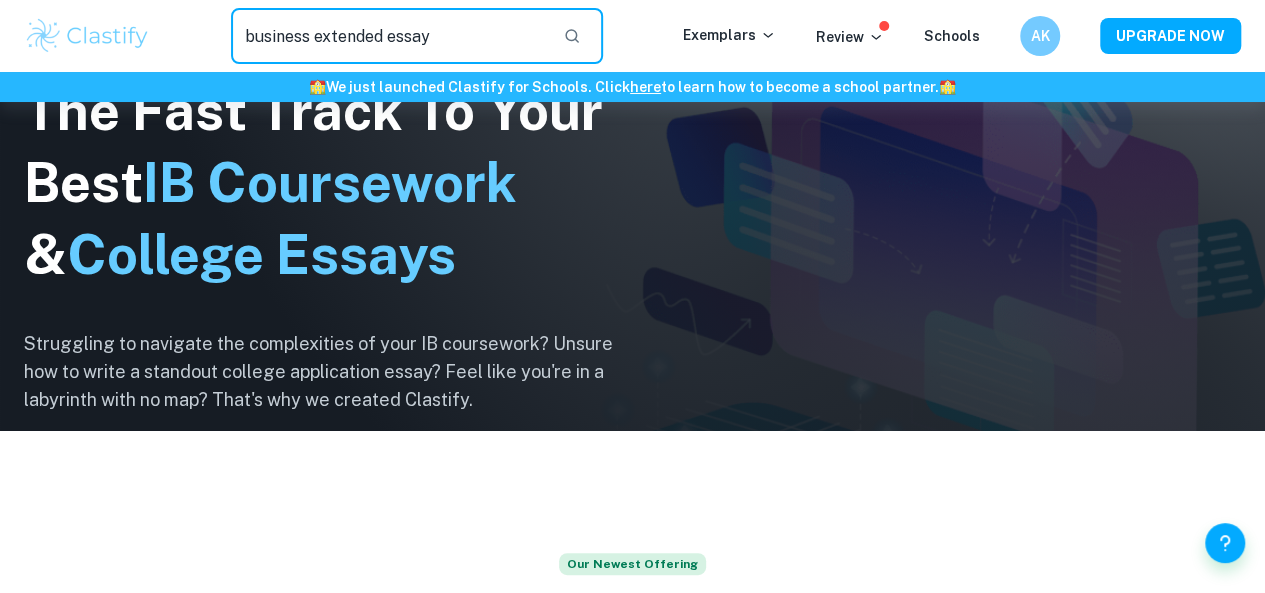 type on "business extended essay" 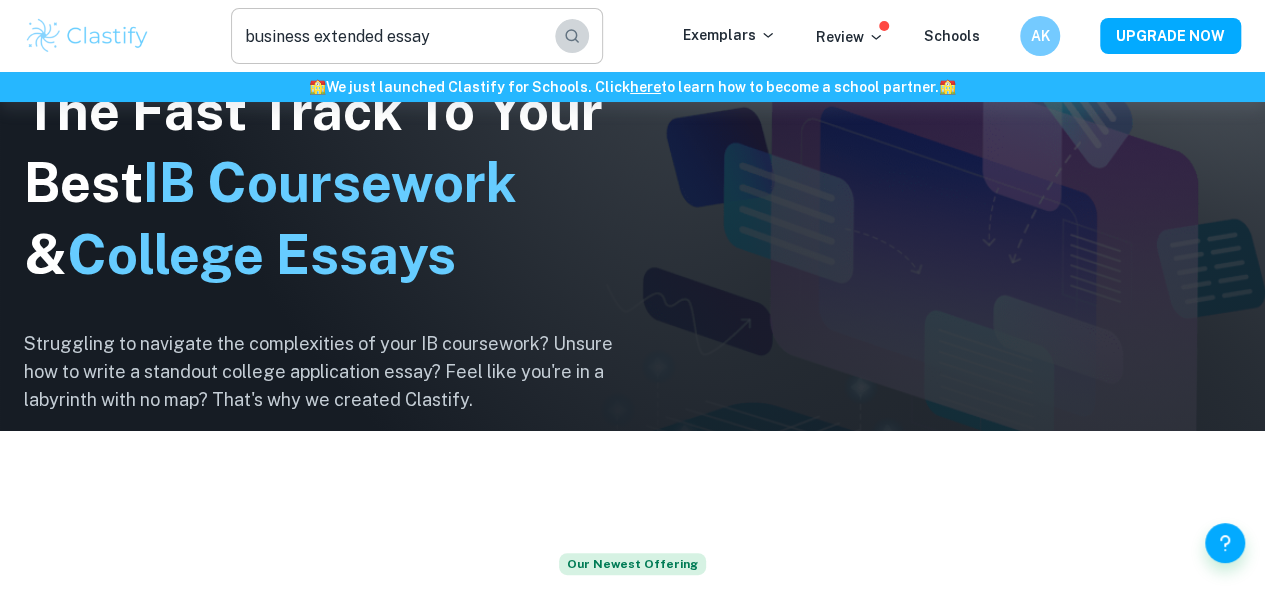 click 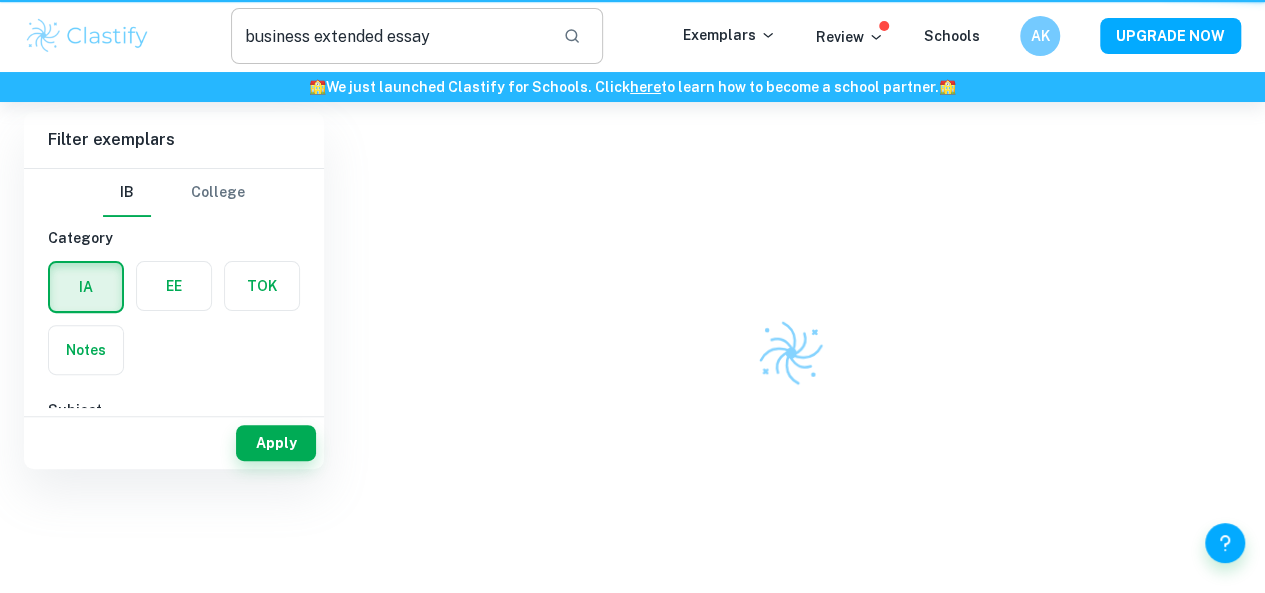 scroll, scrollTop: 0, scrollLeft: 0, axis: both 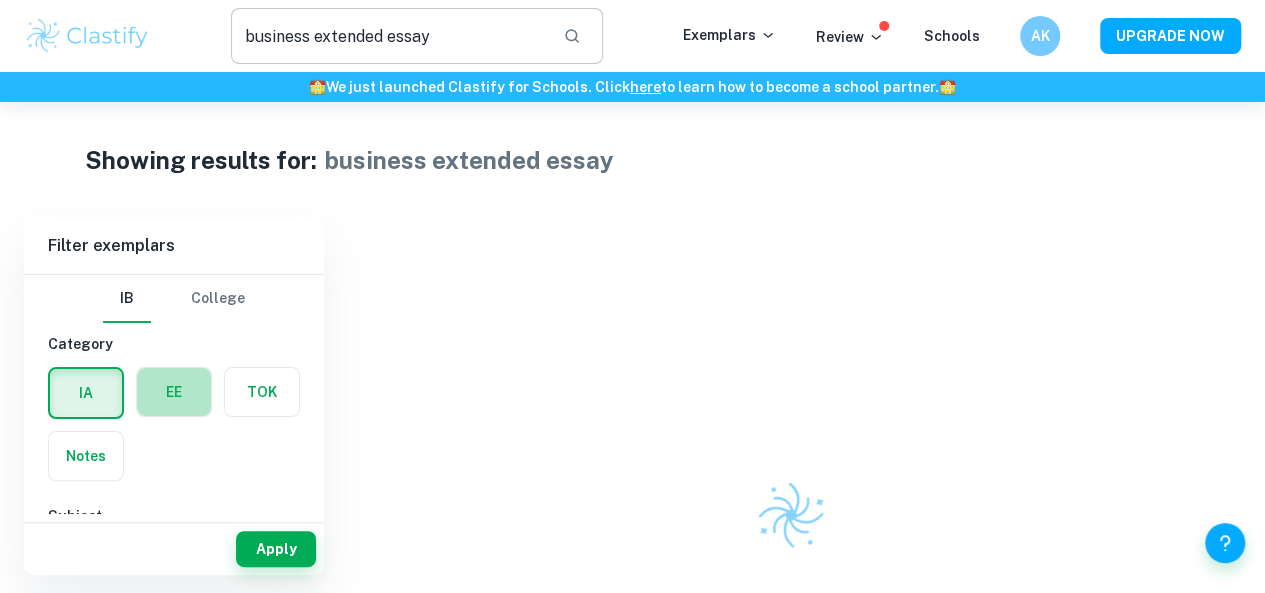 click at bounding box center (174, 392) 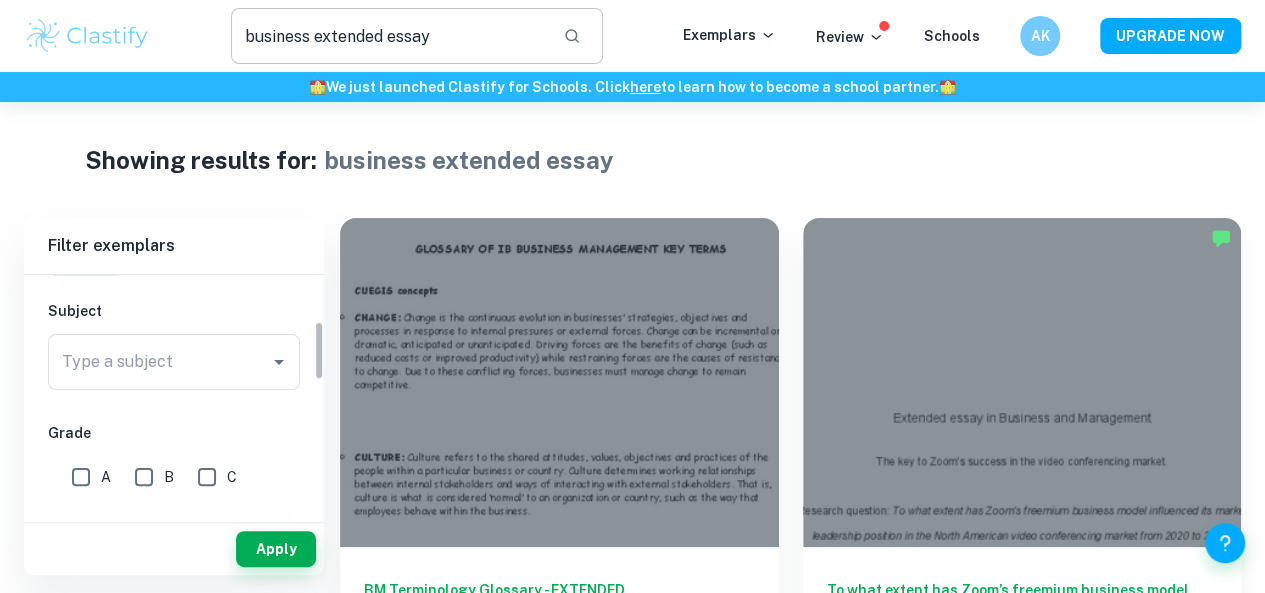 scroll, scrollTop: 226, scrollLeft: 0, axis: vertical 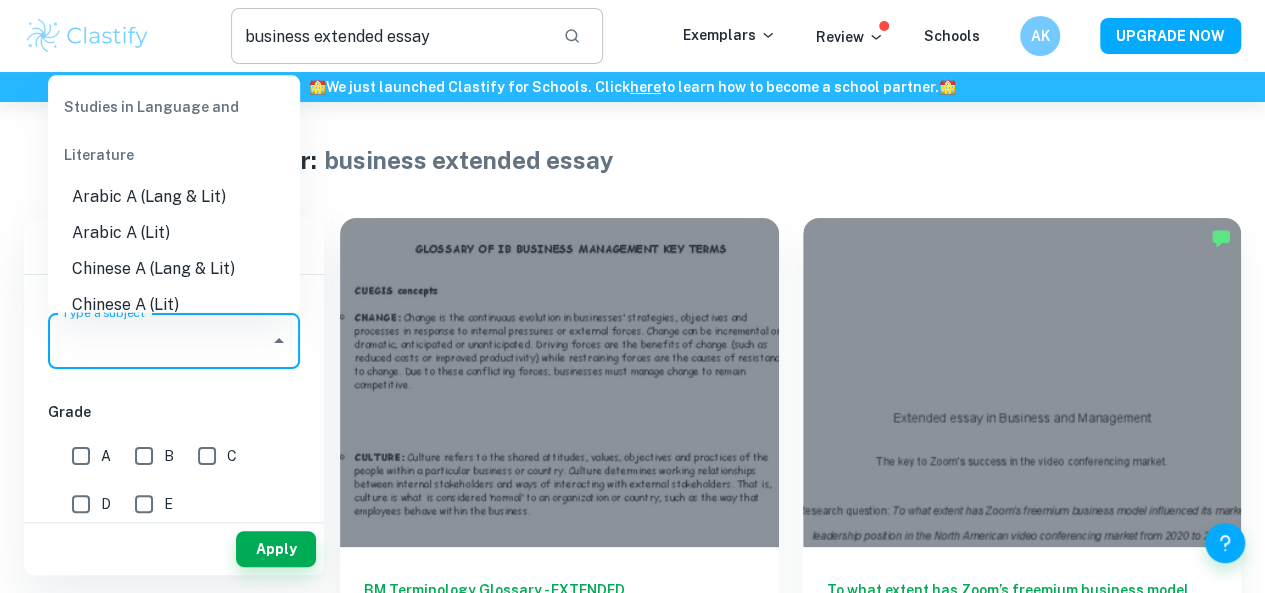 click on "Type a subject" at bounding box center [159, 341] 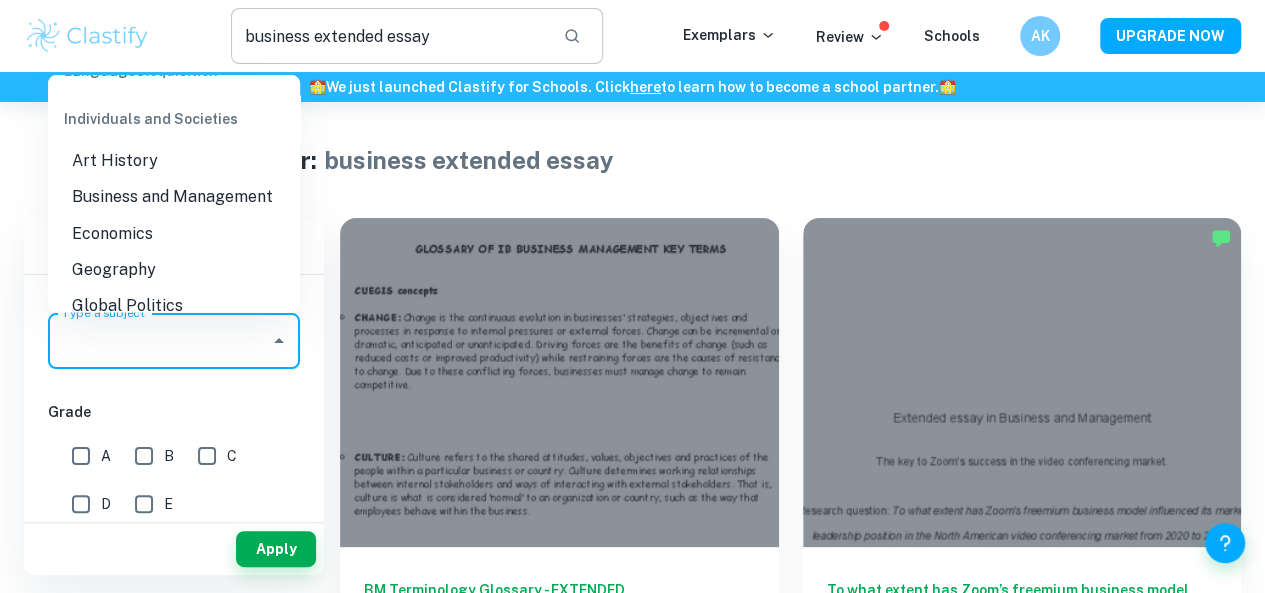 scroll, scrollTop: 1758, scrollLeft: 0, axis: vertical 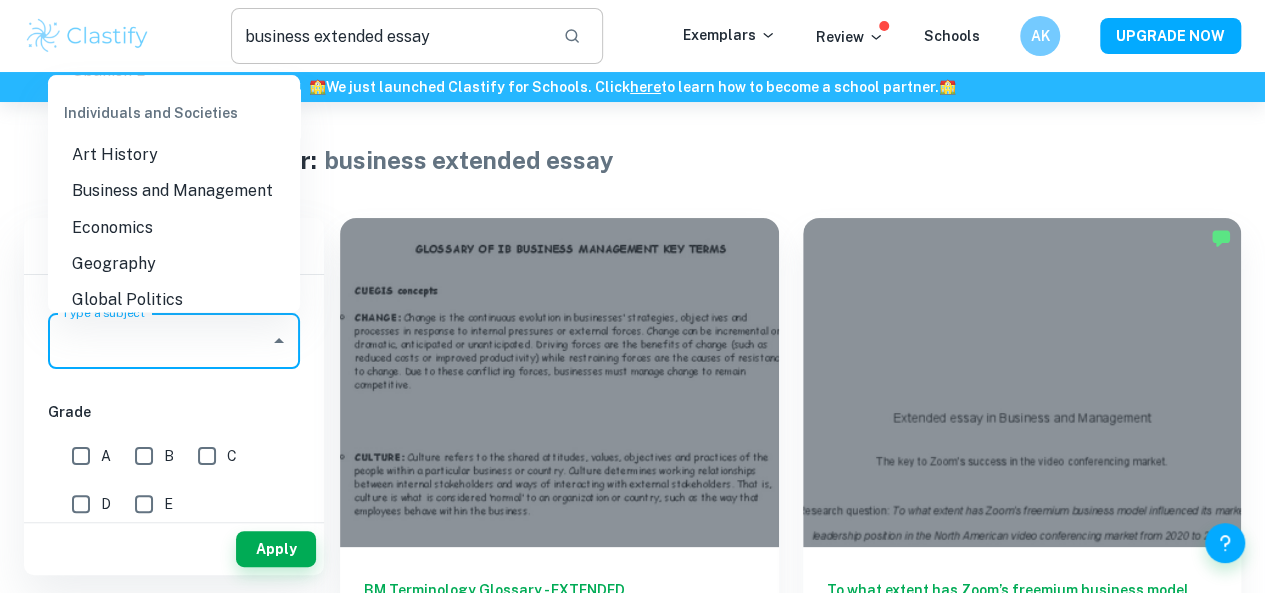 click on "Business and Management" at bounding box center (174, 191) 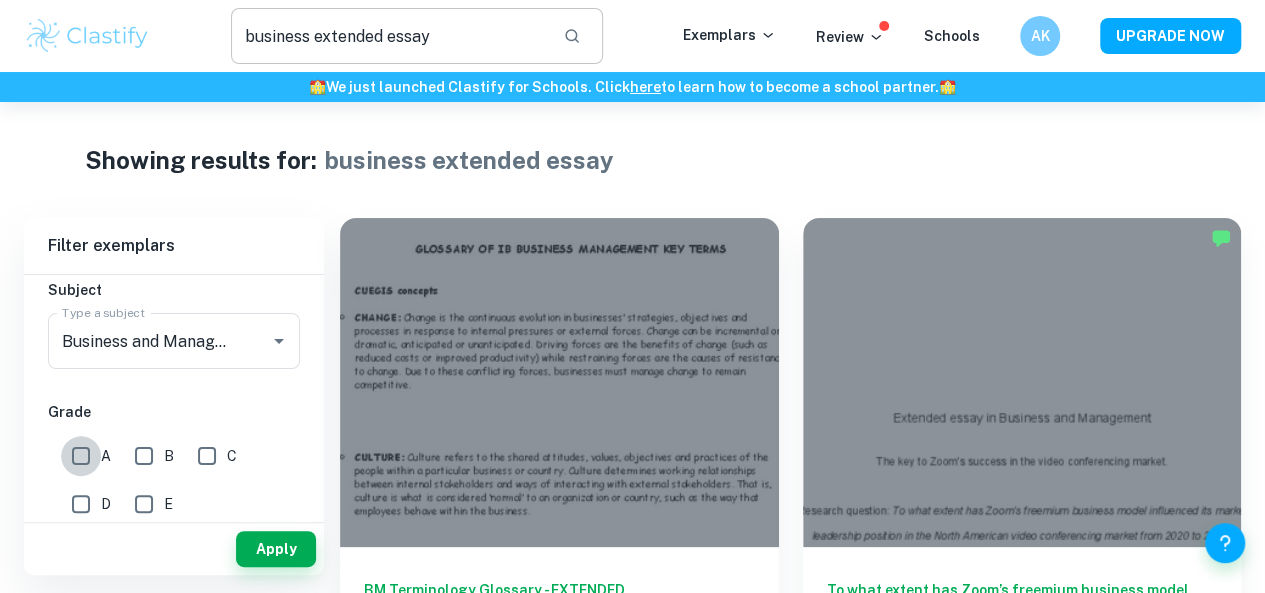 click on "A" at bounding box center (81, 456) 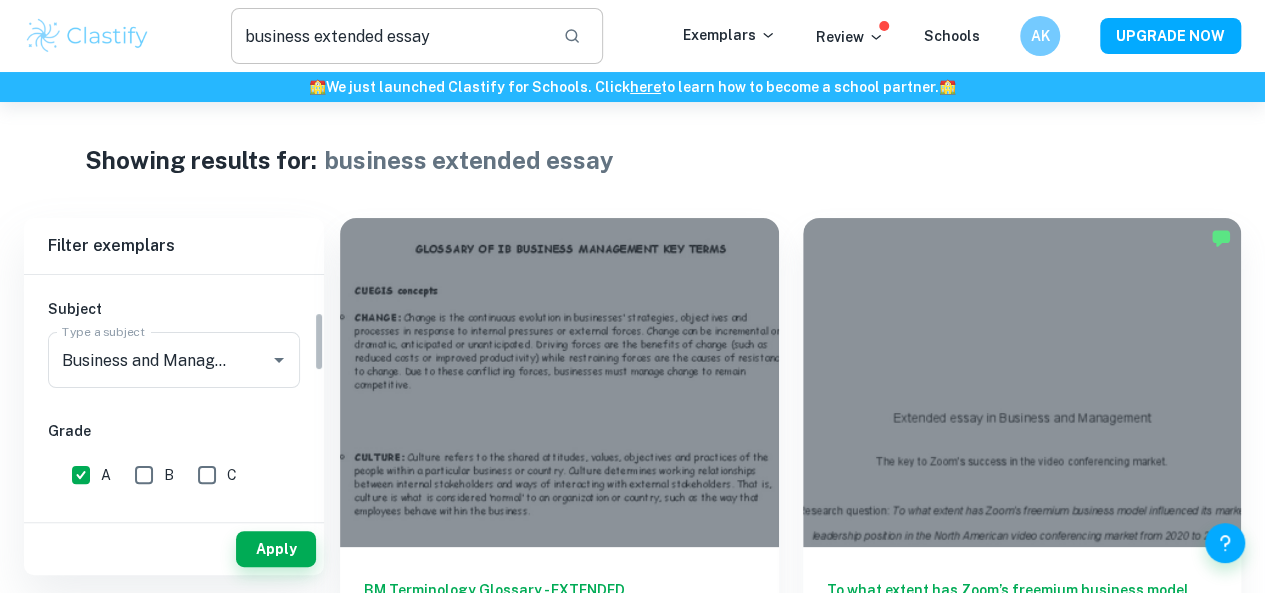 scroll, scrollTop: 208, scrollLeft: 0, axis: vertical 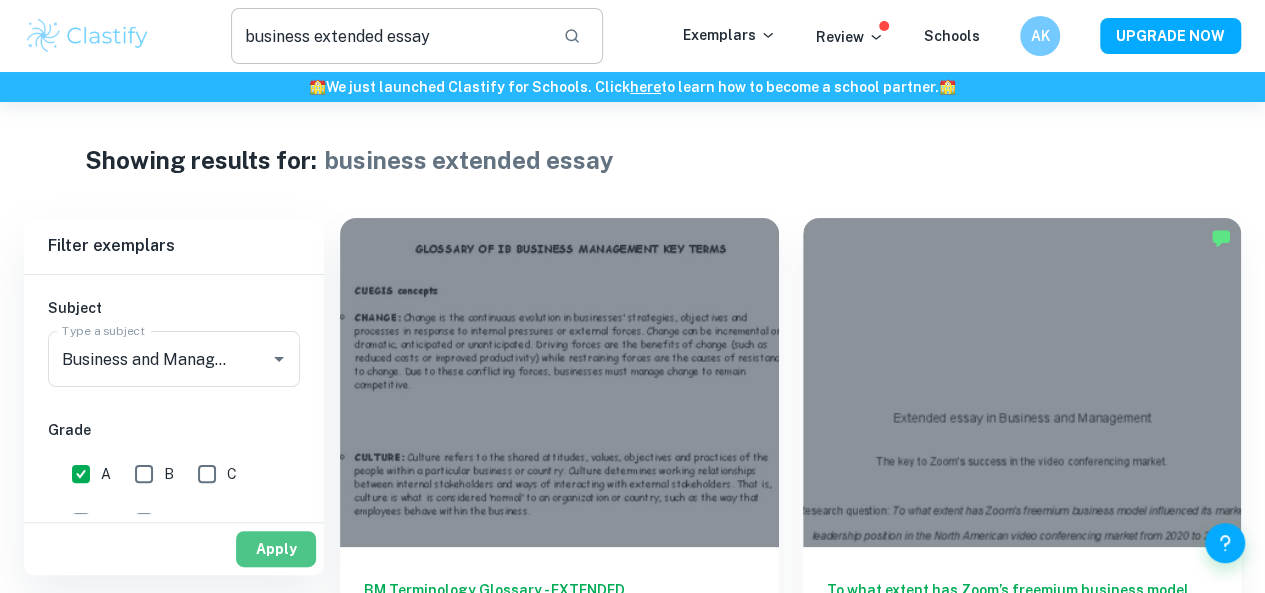 click on "Apply" at bounding box center [276, 549] 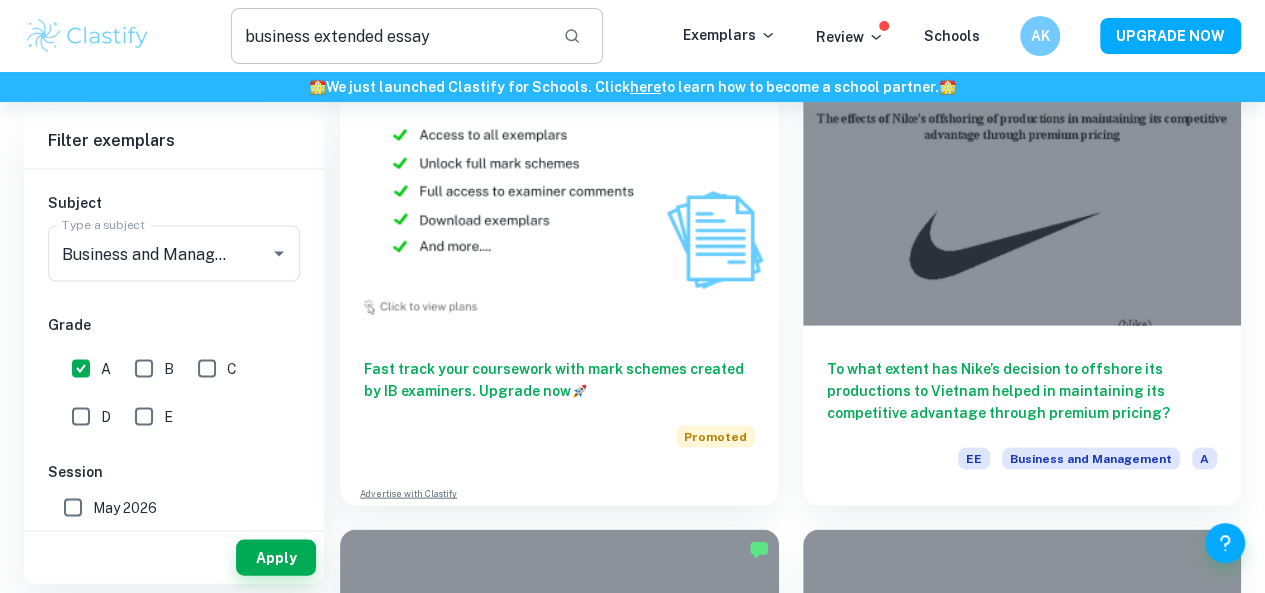 scroll, scrollTop: 1822, scrollLeft: 0, axis: vertical 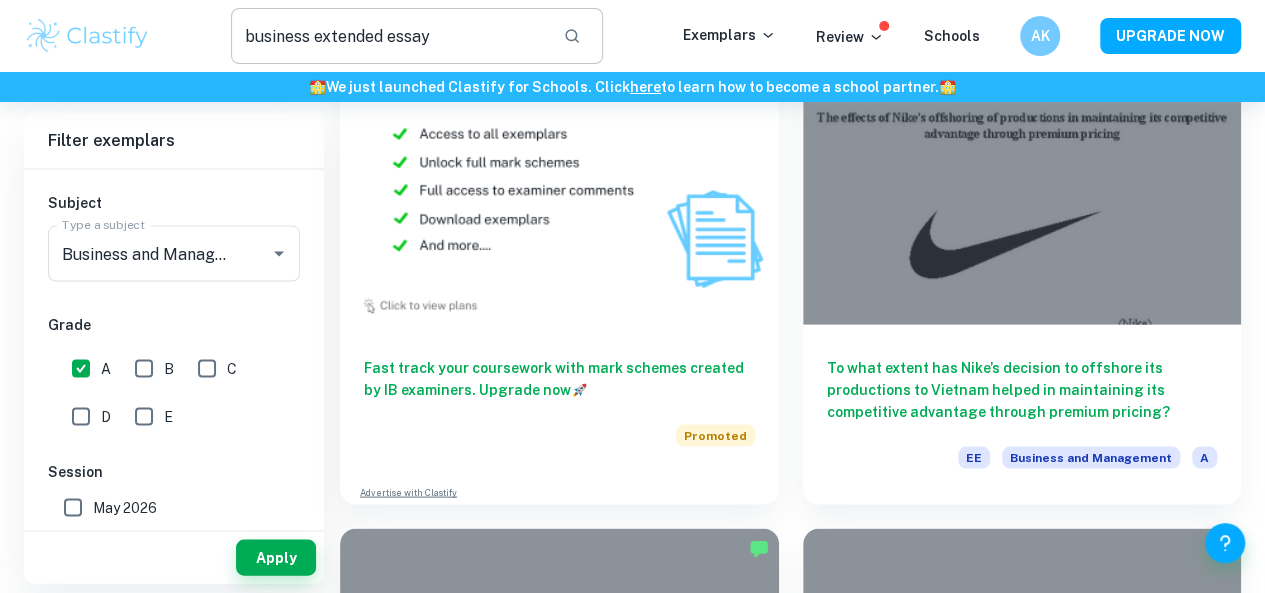 click on "To what extent has Tesla’s sustainable supply chain improved their brand image in the automotive industry? EE Business and Management A" at bounding box center [1022, 2007] 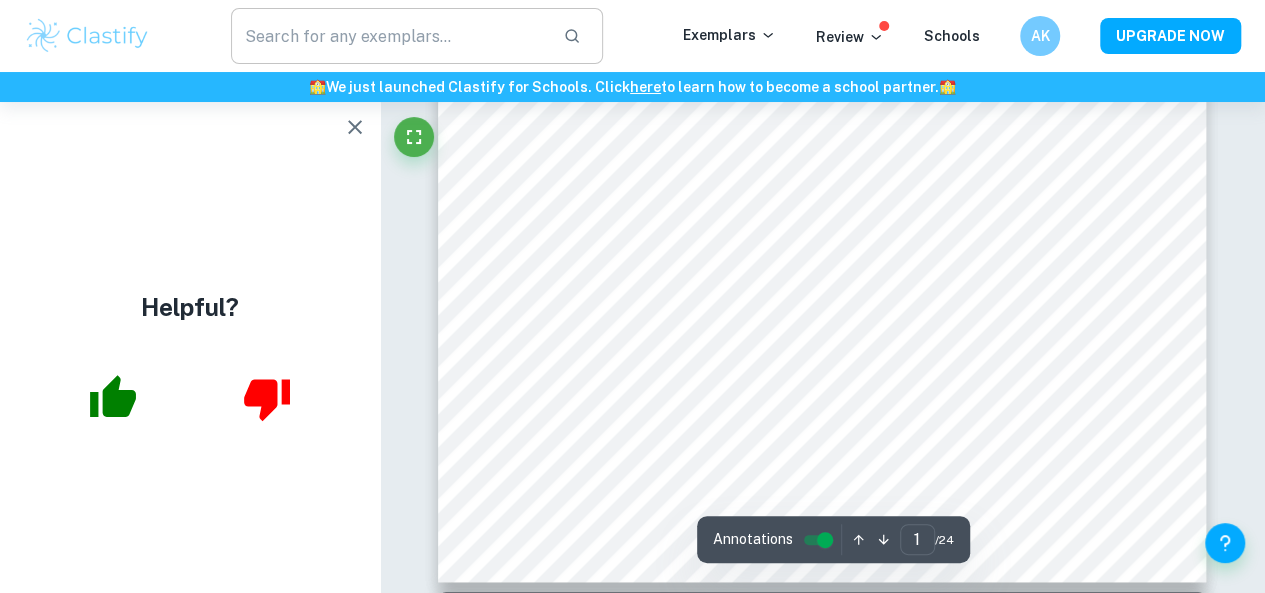 scroll, scrollTop: 0, scrollLeft: 0, axis: both 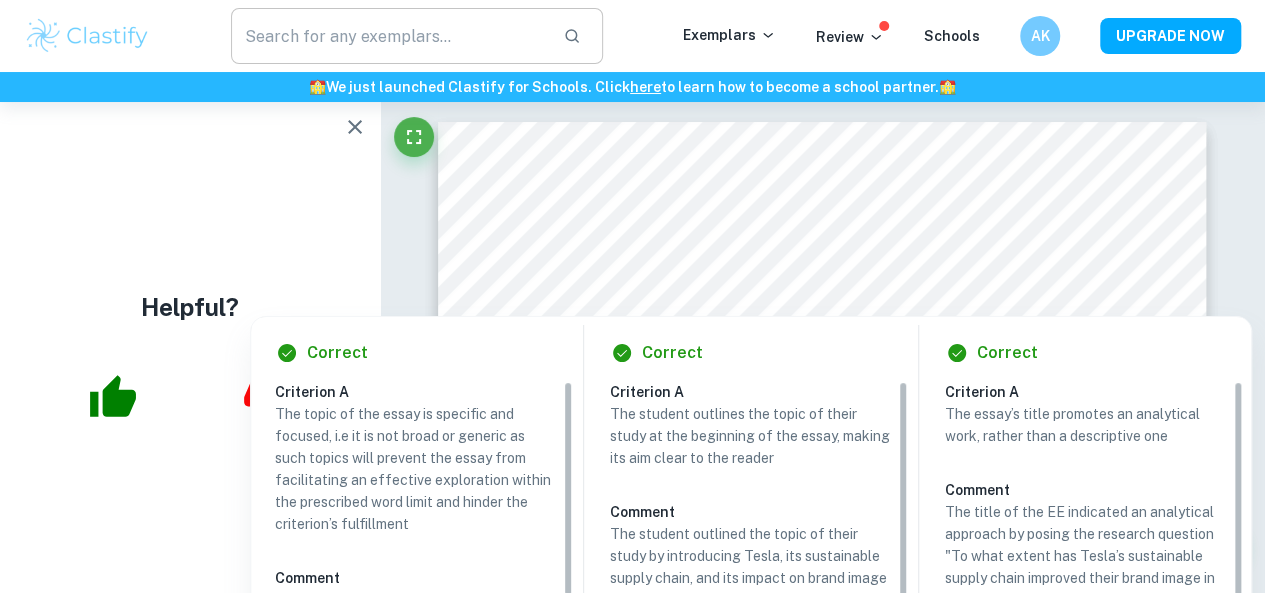 click on "Correct Criterion A The student outlines the topic of their study at the beginning of the essay, making its aim clear to the reader Comment The student outlined the topic of their study by introducing Tesla, its sustainable supply chain, and its impact on brand image in the automotive industry. The EE begins with a definition of supply chain management and sustainability, followed by an exploration of brand image and equity. This structured approach ensures that the aim of the study is evident from the outset, as seen in the research question: "To what extent has Tesla’s sustainable supply chain improved their brand image in the automotive industry?" This clarity of focus is supported by the detailed discussions in the introduction. Written by Natalia Ask Clai Correct Criterion A The essay’s title promotes an analytical work, rather than a descriptive one Comment Written by Natalia Ask Clai Correct Criterion A Comment Written by Natalia Ask Clai Correct Criterion A Comment Written by Natalia Ask Clai" at bounding box center [823, 12278] 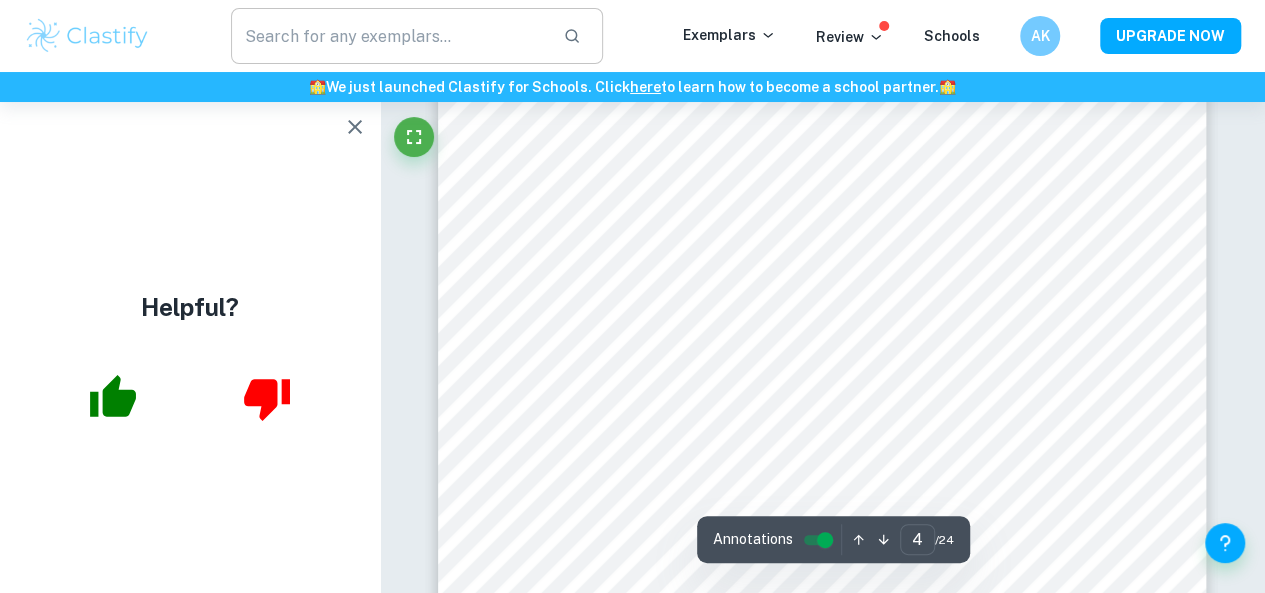 scroll, scrollTop: 3448, scrollLeft: 0, axis: vertical 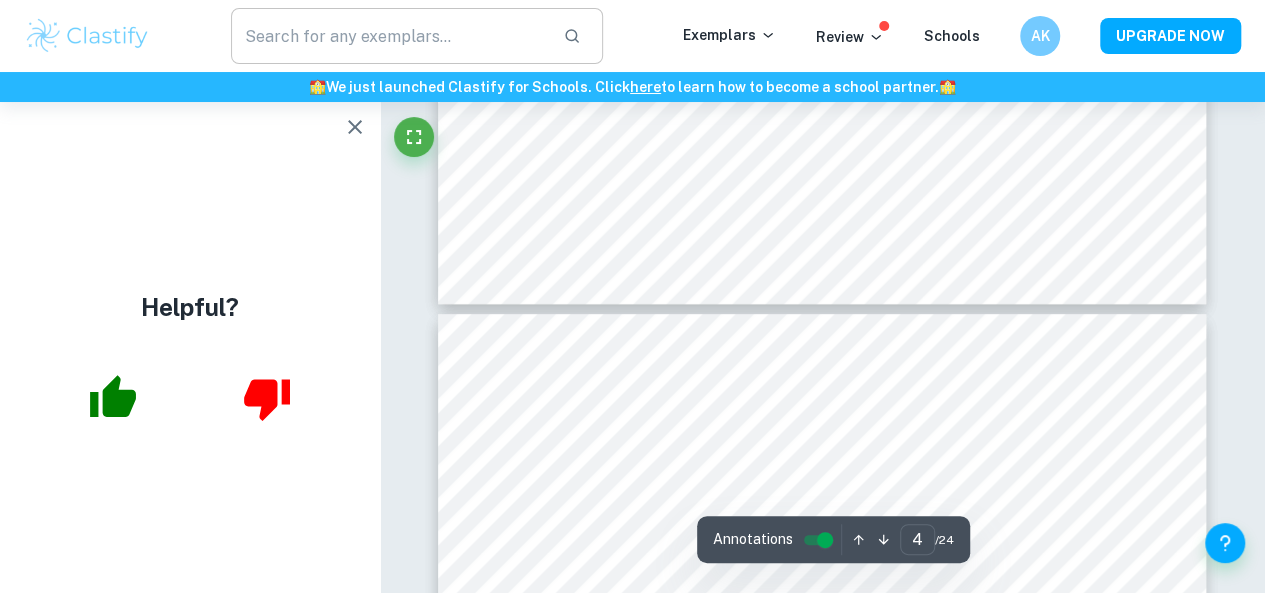 type on "5" 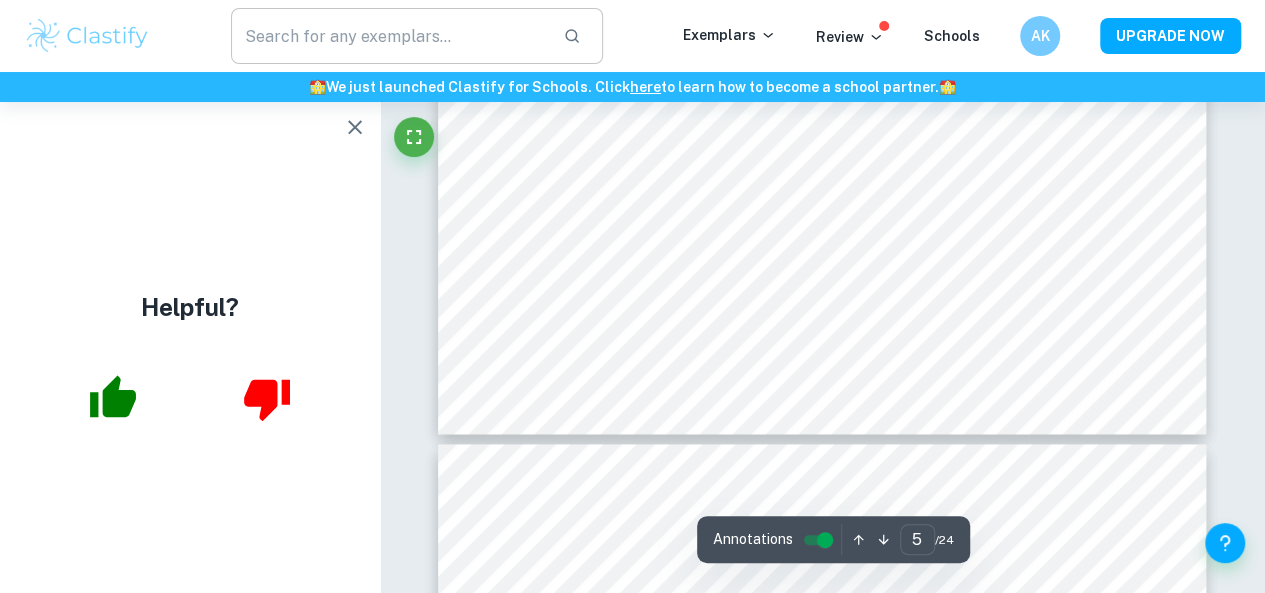 scroll, scrollTop: 4945, scrollLeft: 0, axis: vertical 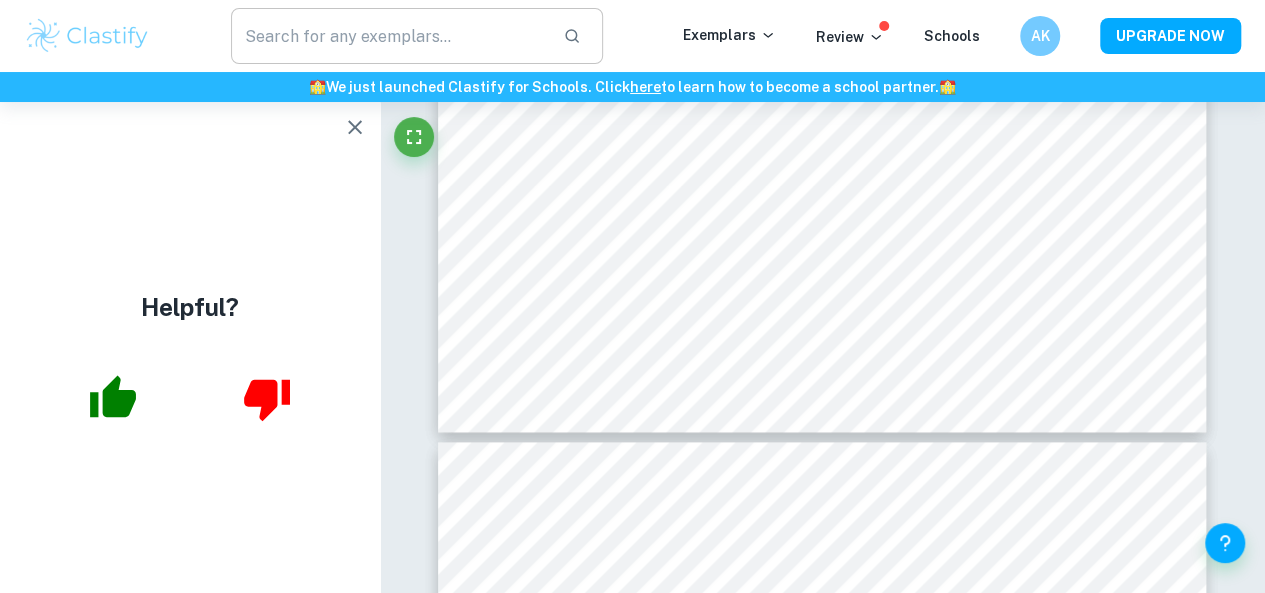 type on "business extended essay" 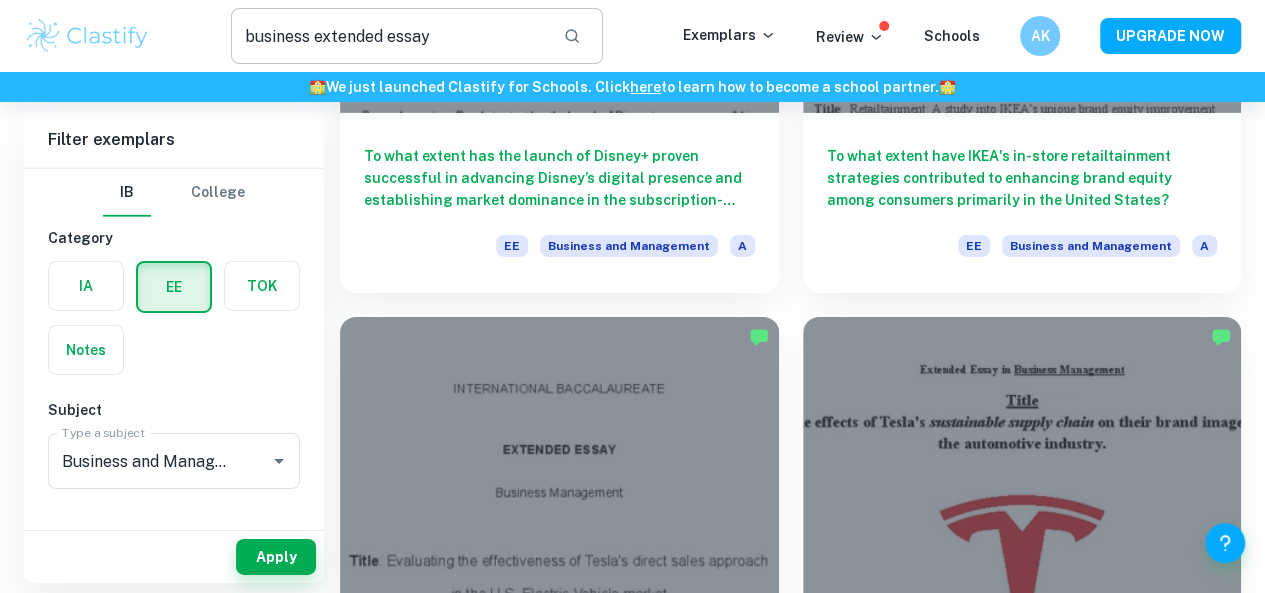 scroll, scrollTop: 3194, scrollLeft: 0, axis: vertical 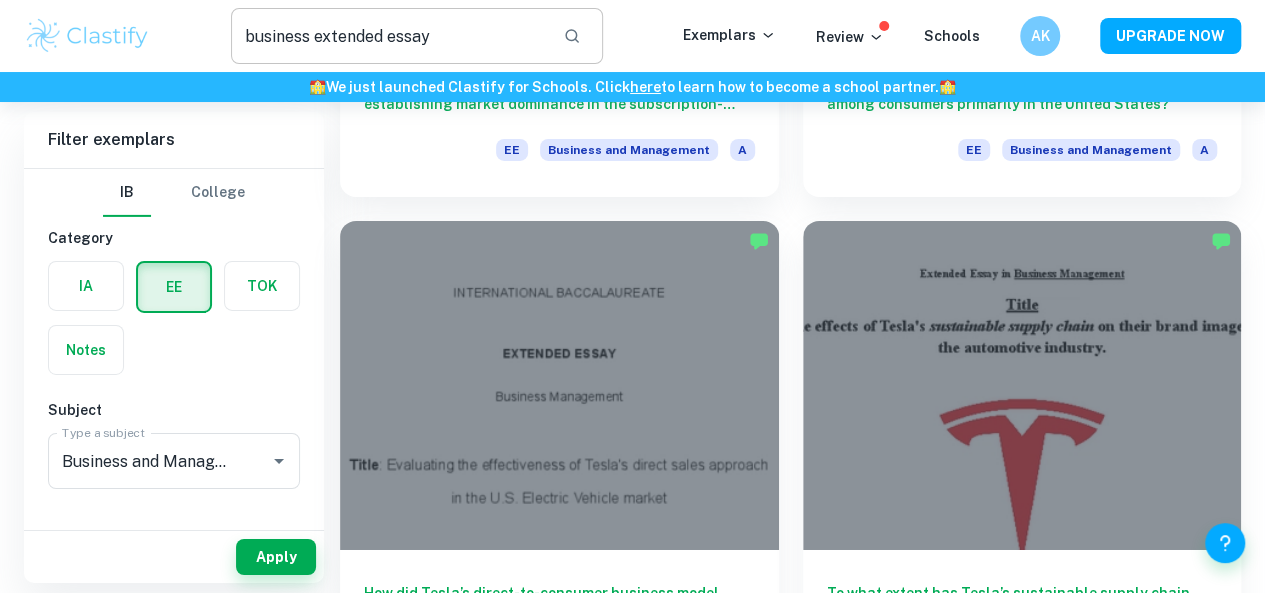 click on "2" at bounding box center (791, 3435) 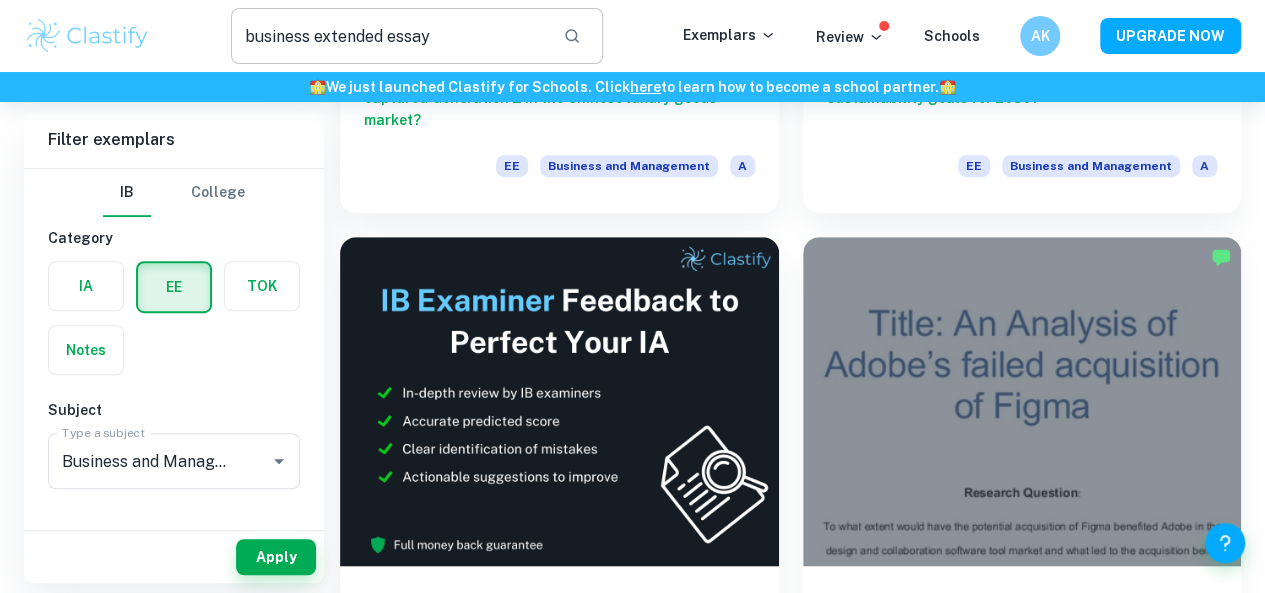 scroll, scrollTop: 518, scrollLeft: 0, axis: vertical 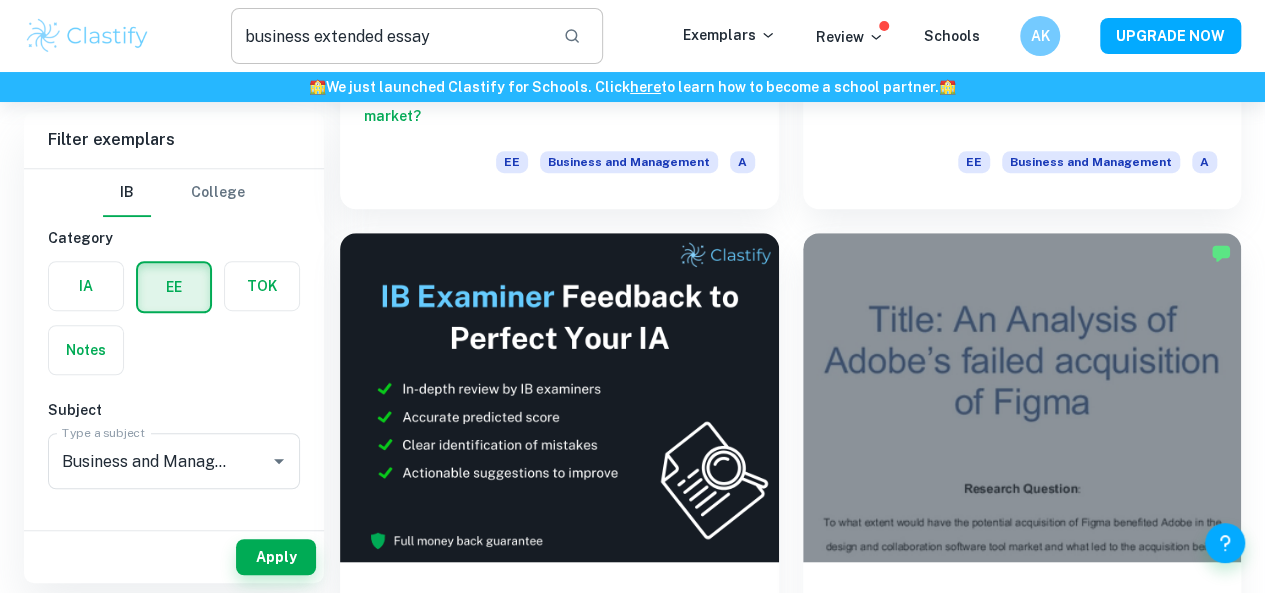 click on "How has Tesla used corporate social responsibility and corporate leadership to increase their market share in the electric vehicle industry within the United States between 2018 and 2020?" at bounding box center [1022, 1155] 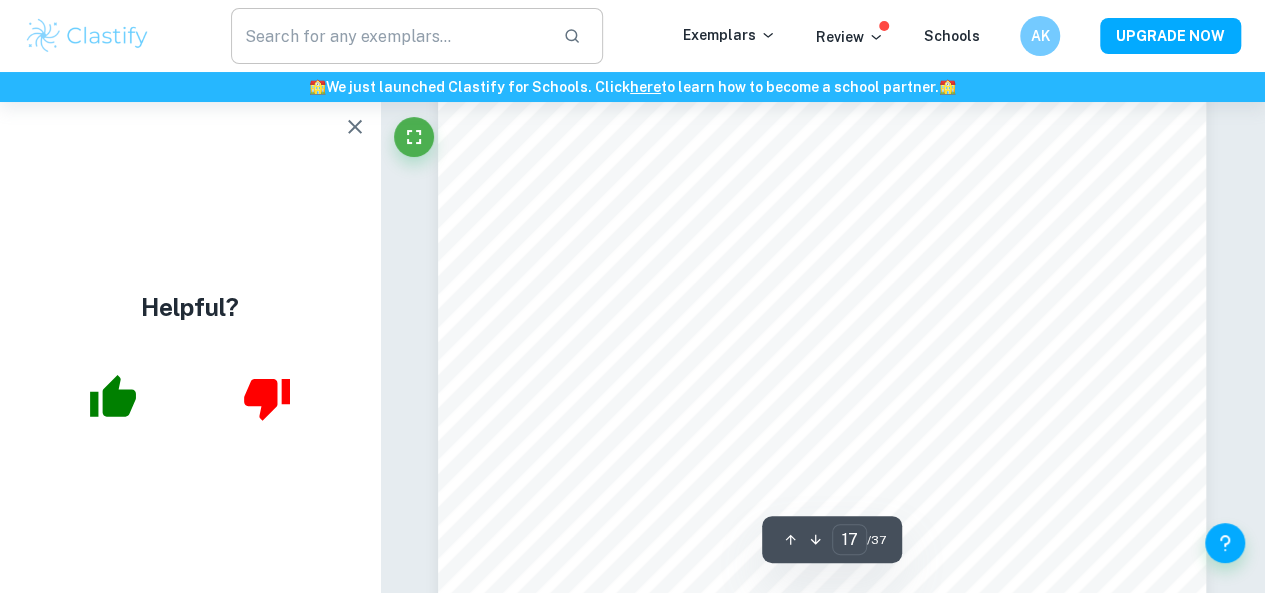 scroll, scrollTop: 18112, scrollLeft: 0, axis: vertical 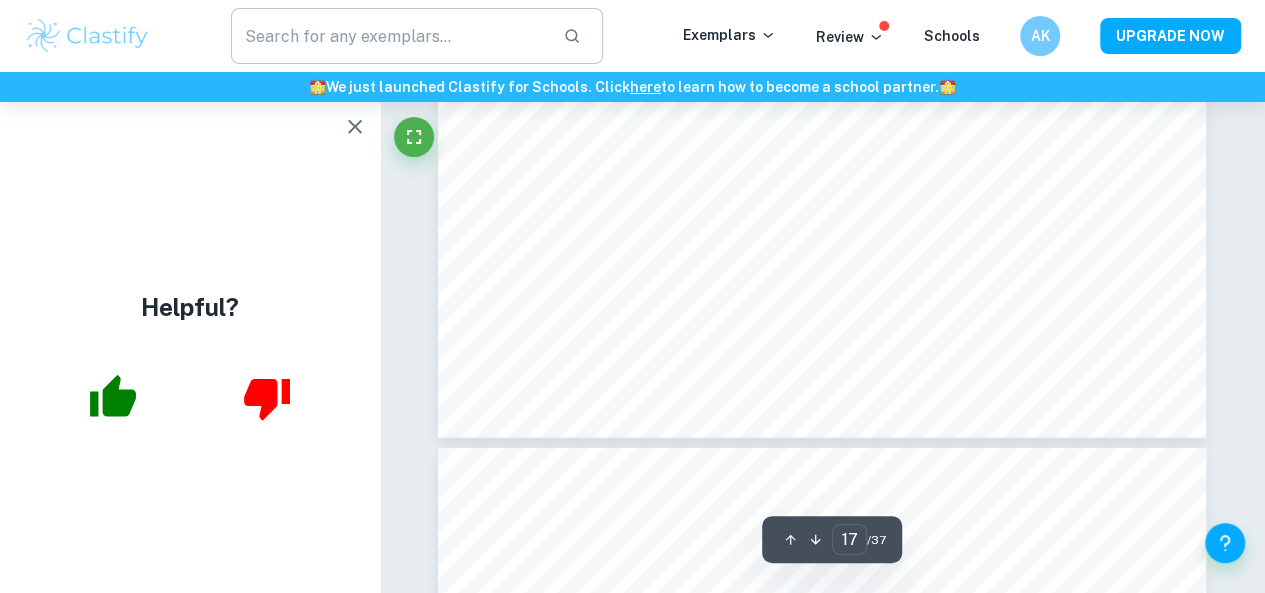 type on "16" 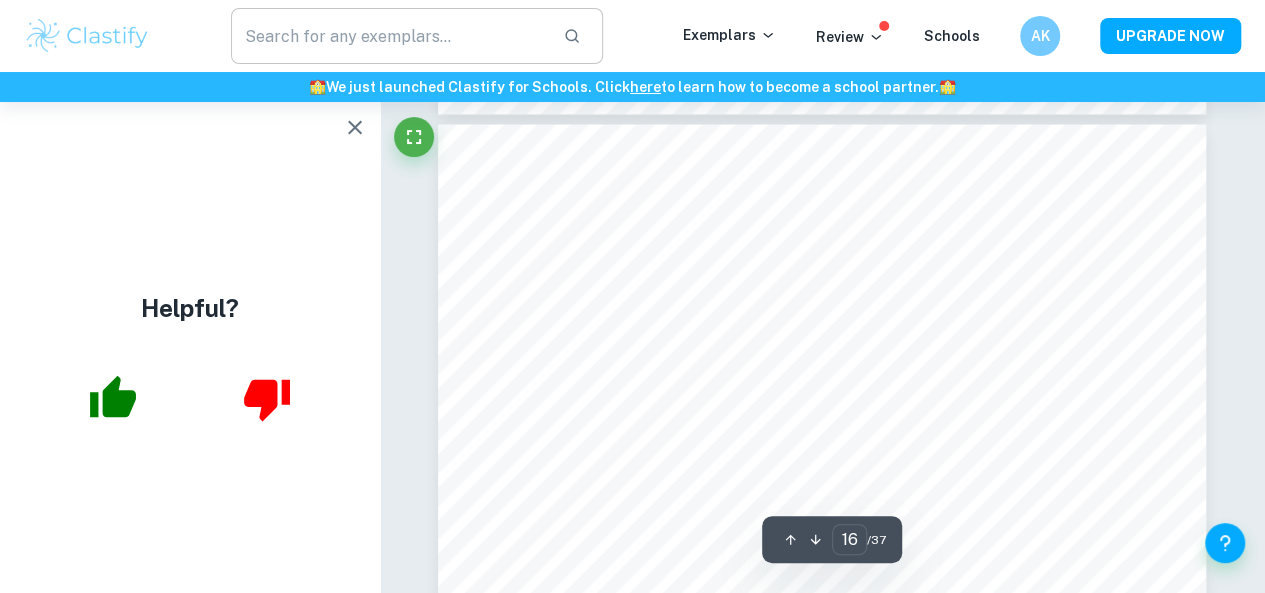 scroll, scrollTop: 16934, scrollLeft: 0, axis: vertical 